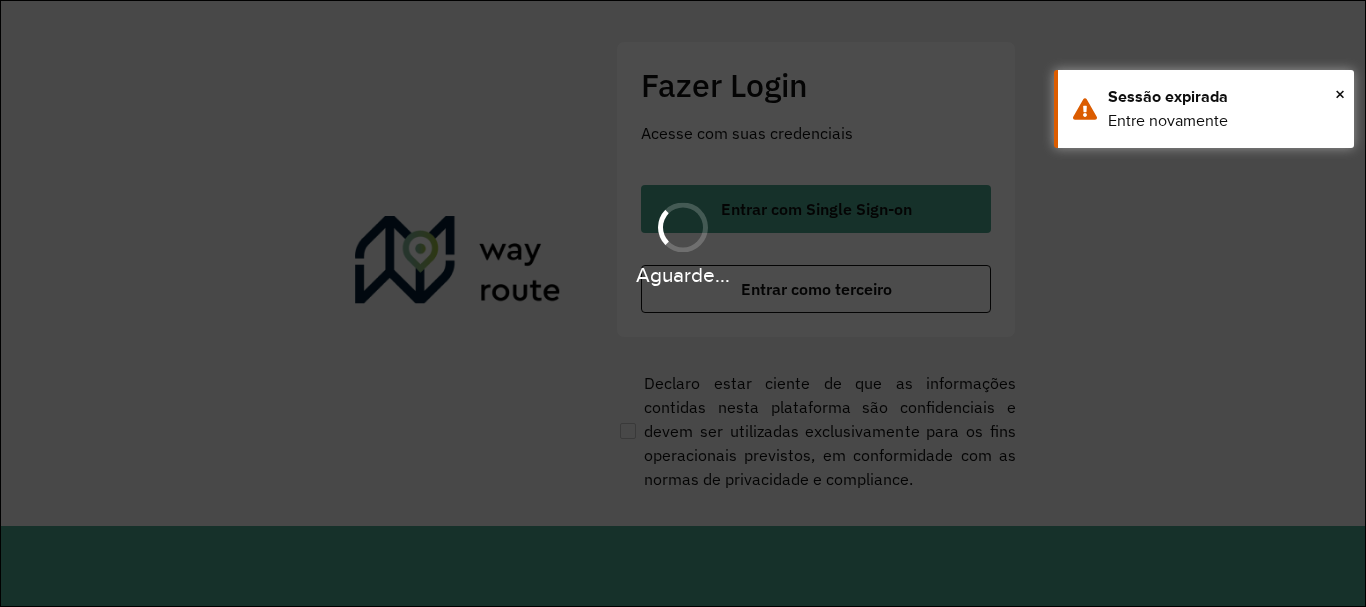 scroll, scrollTop: 0, scrollLeft: 0, axis: both 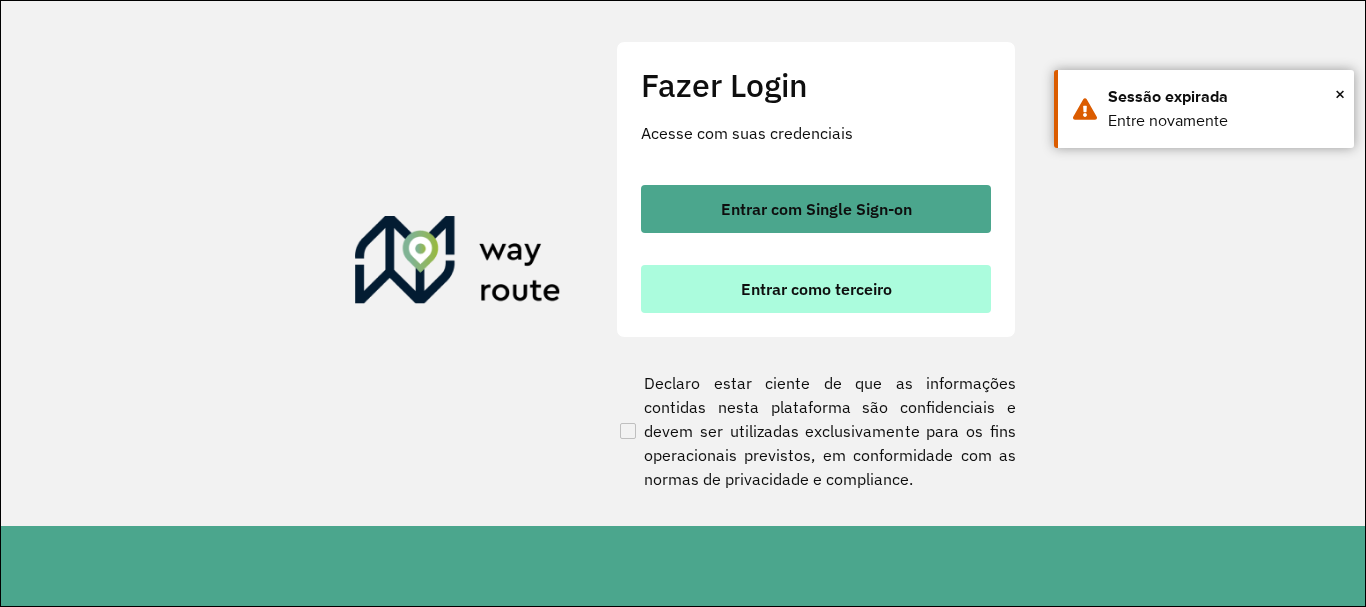 click on "Entrar como terceiro" at bounding box center [816, 289] 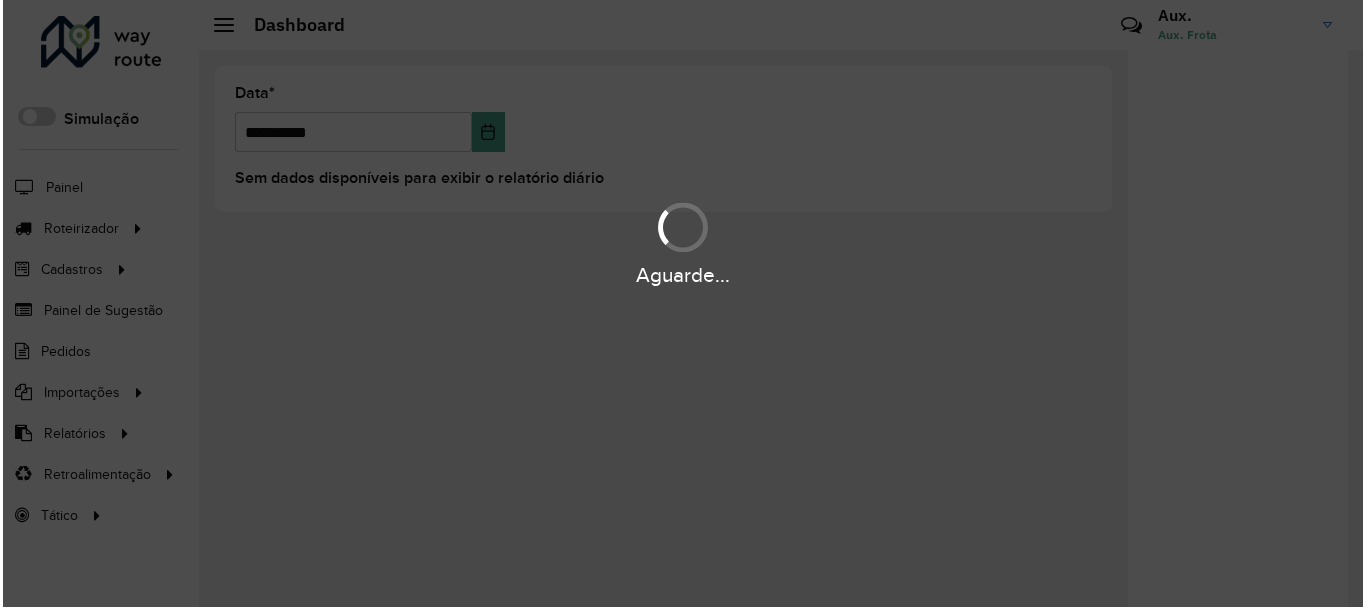 scroll, scrollTop: 0, scrollLeft: 0, axis: both 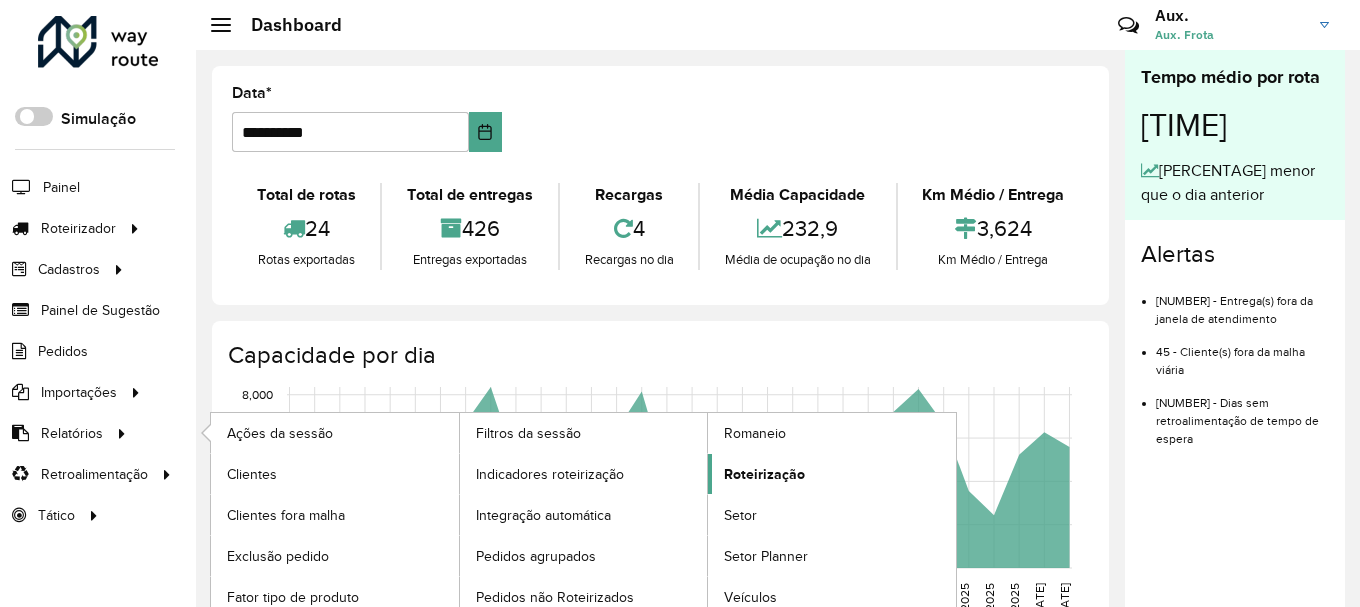 click on "Roteirização" 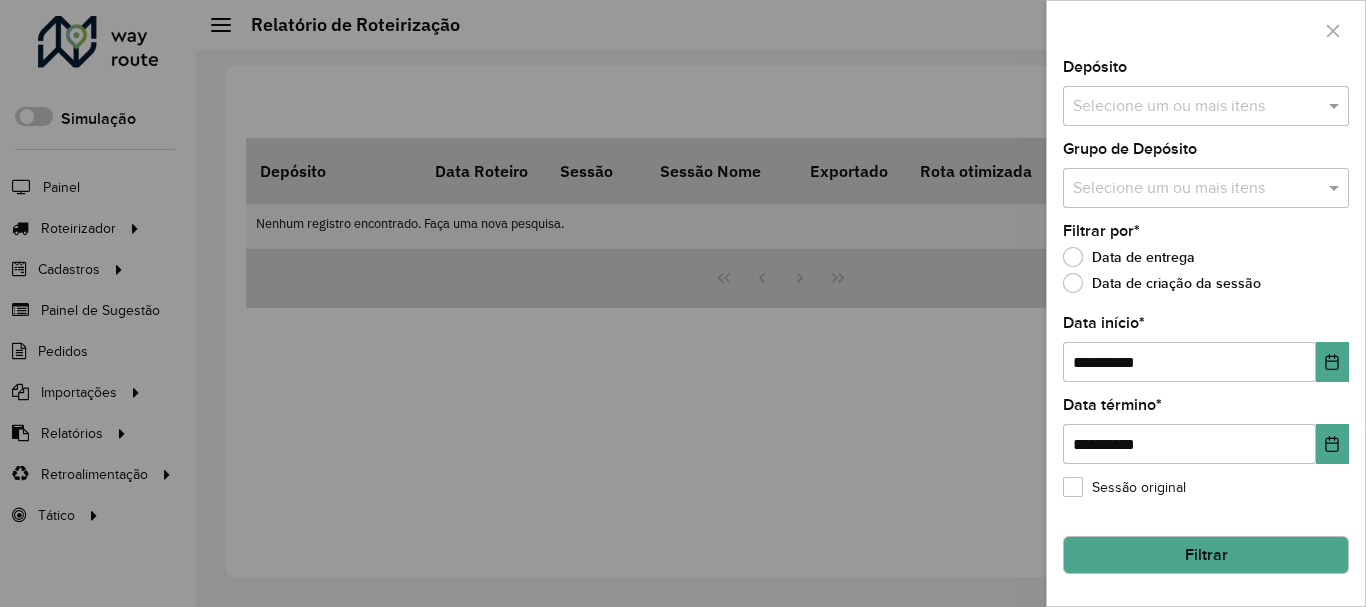click at bounding box center [1196, 107] 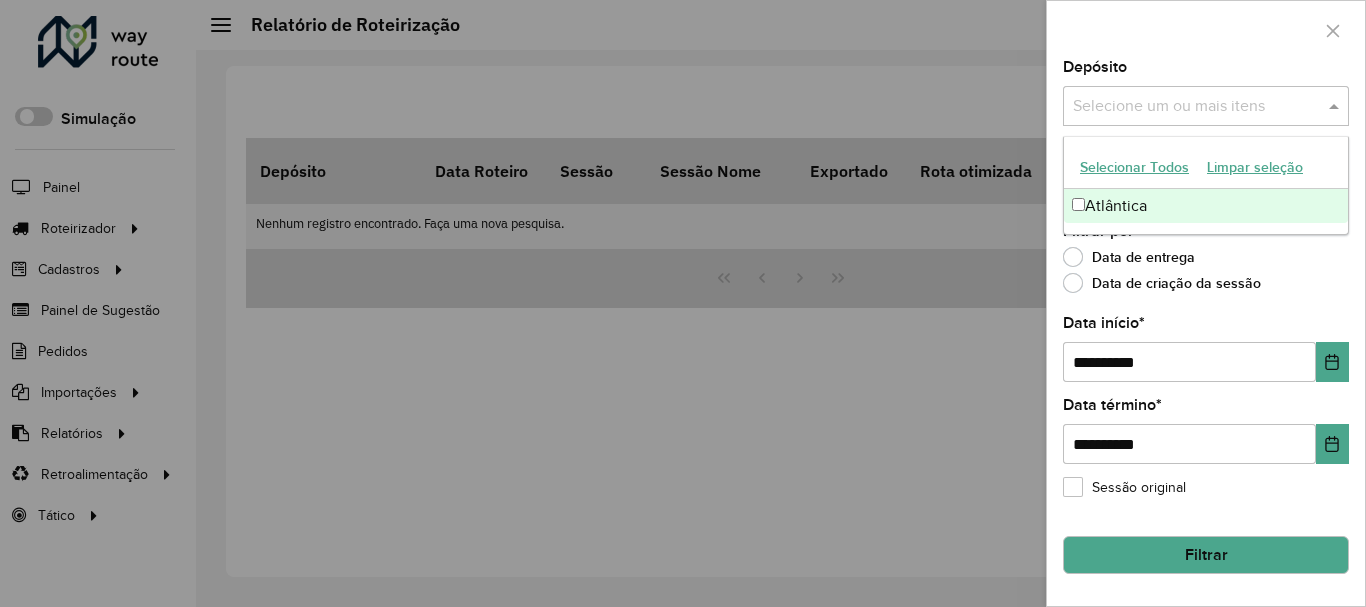 click on "Atlântica" at bounding box center [1206, 206] 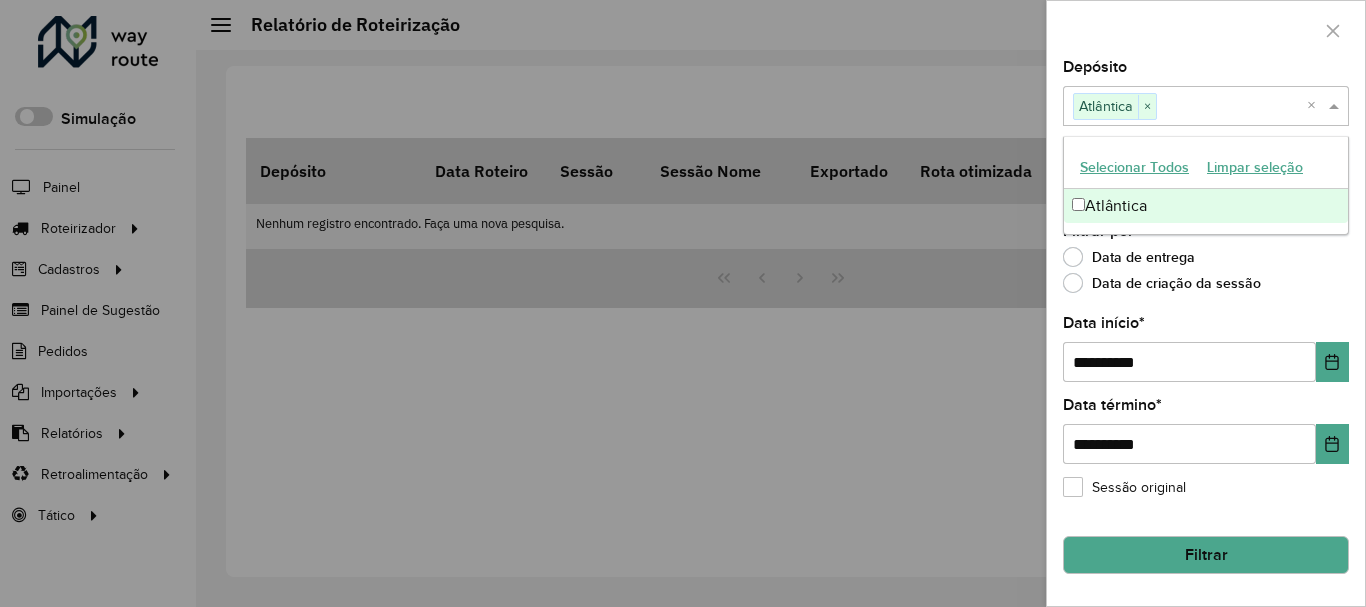 click on "Filtrar" 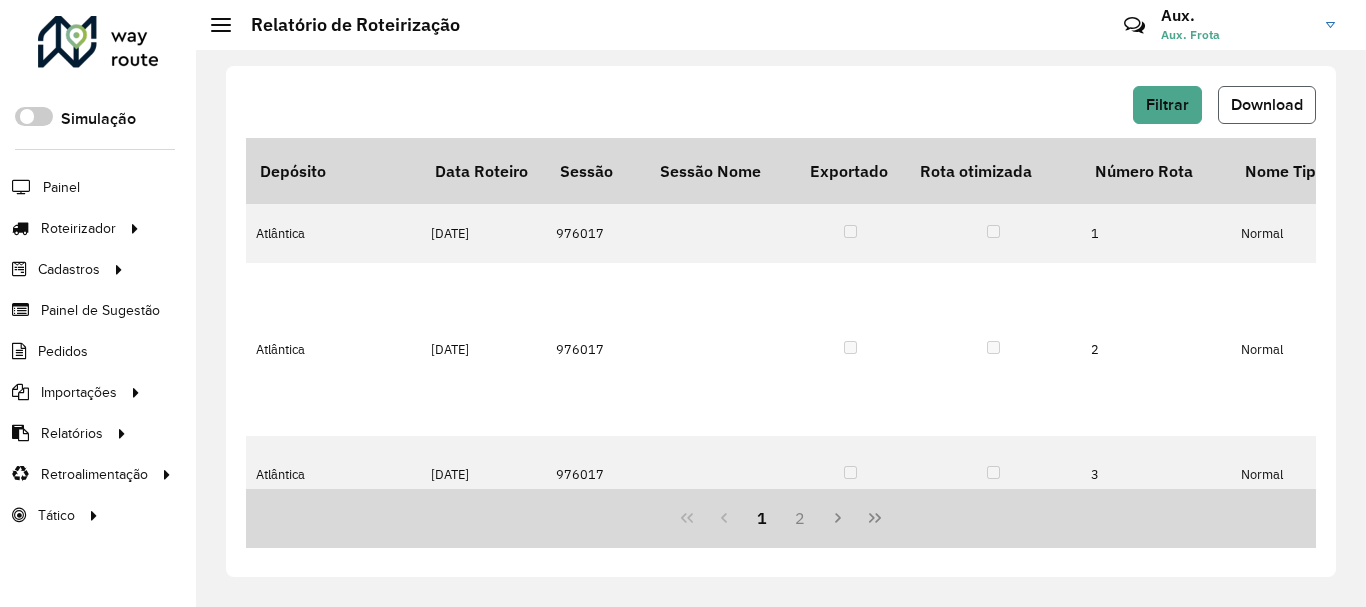 click on "Download" 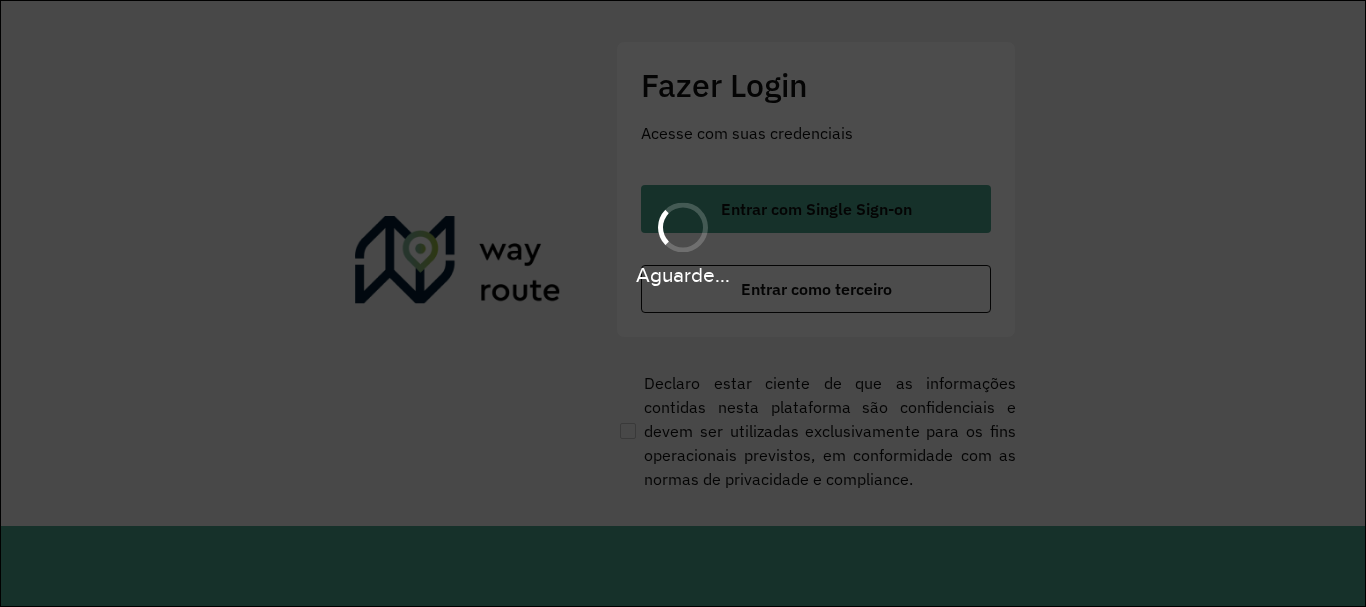 scroll, scrollTop: 0, scrollLeft: 0, axis: both 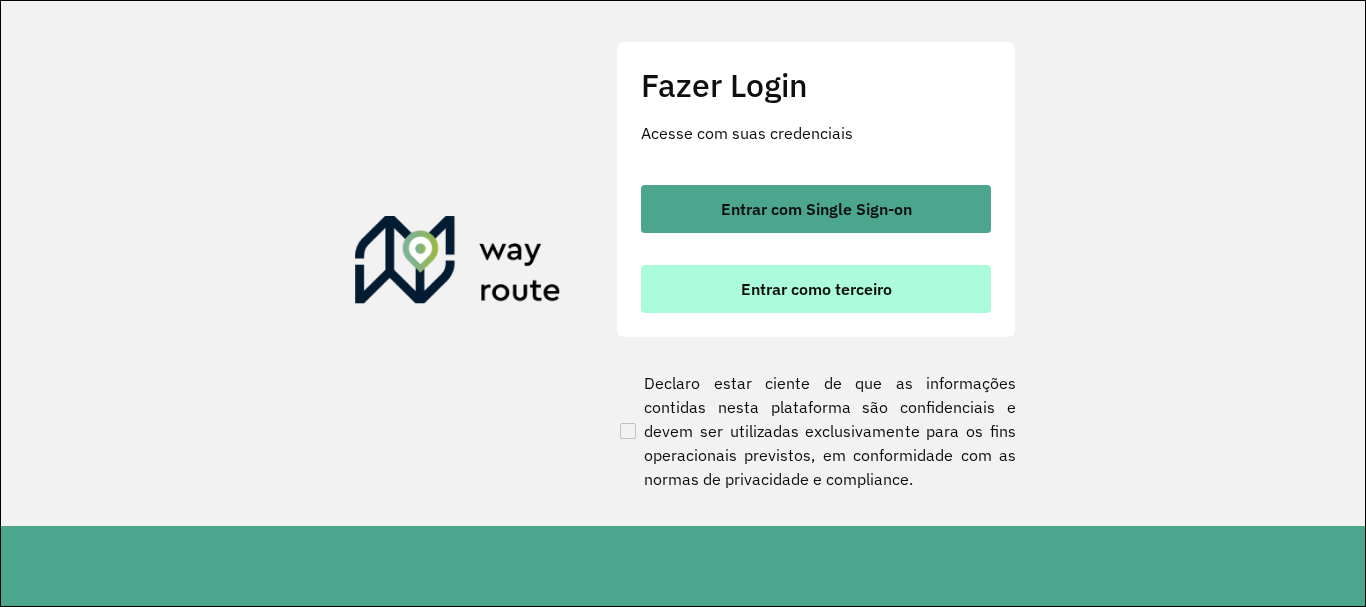 click on "Entrar como terceiro" at bounding box center (816, 289) 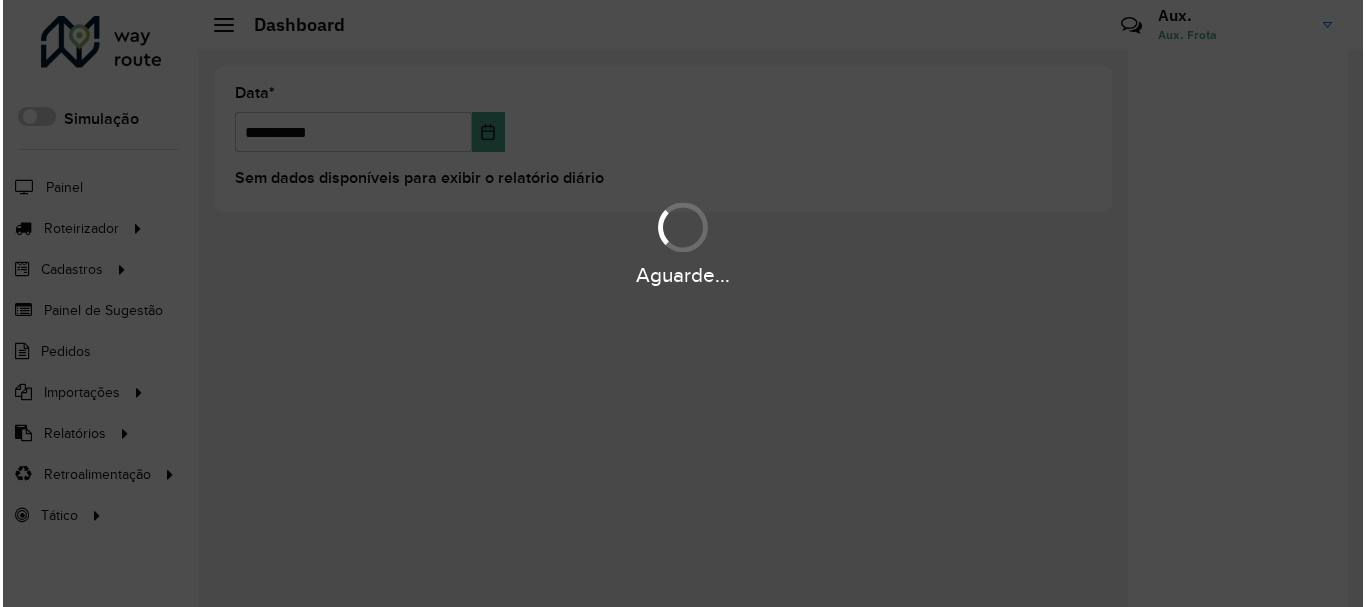 scroll, scrollTop: 0, scrollLeft: 0, axis: both 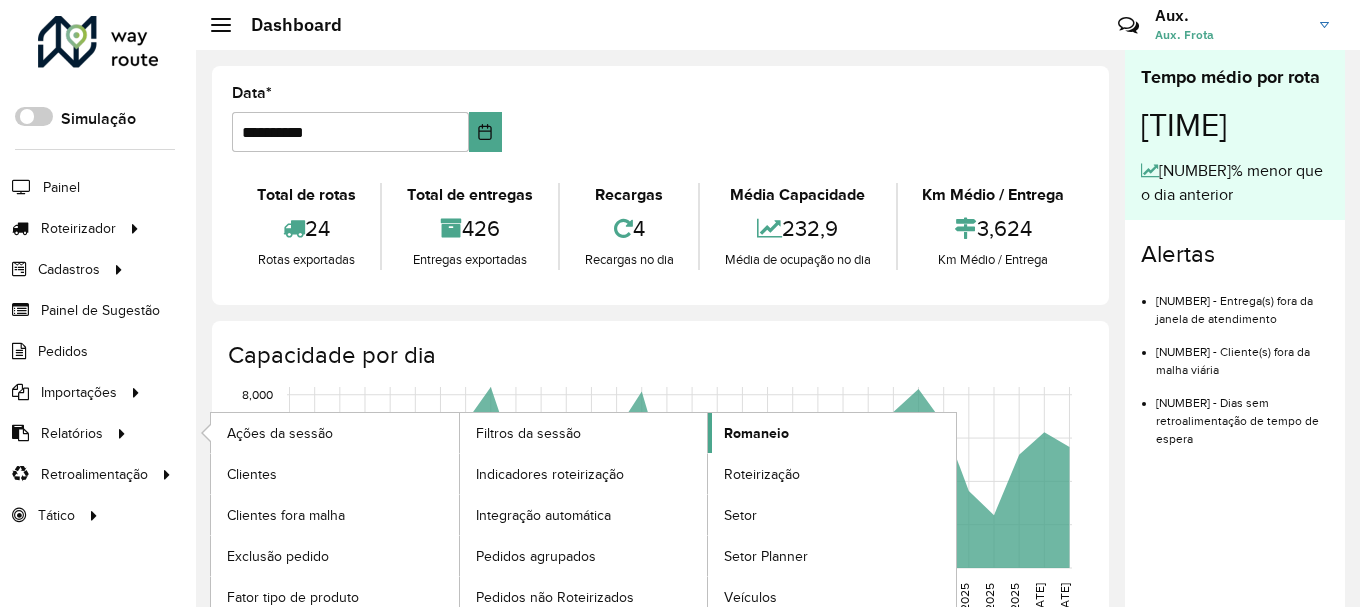 click on "Romaneio" 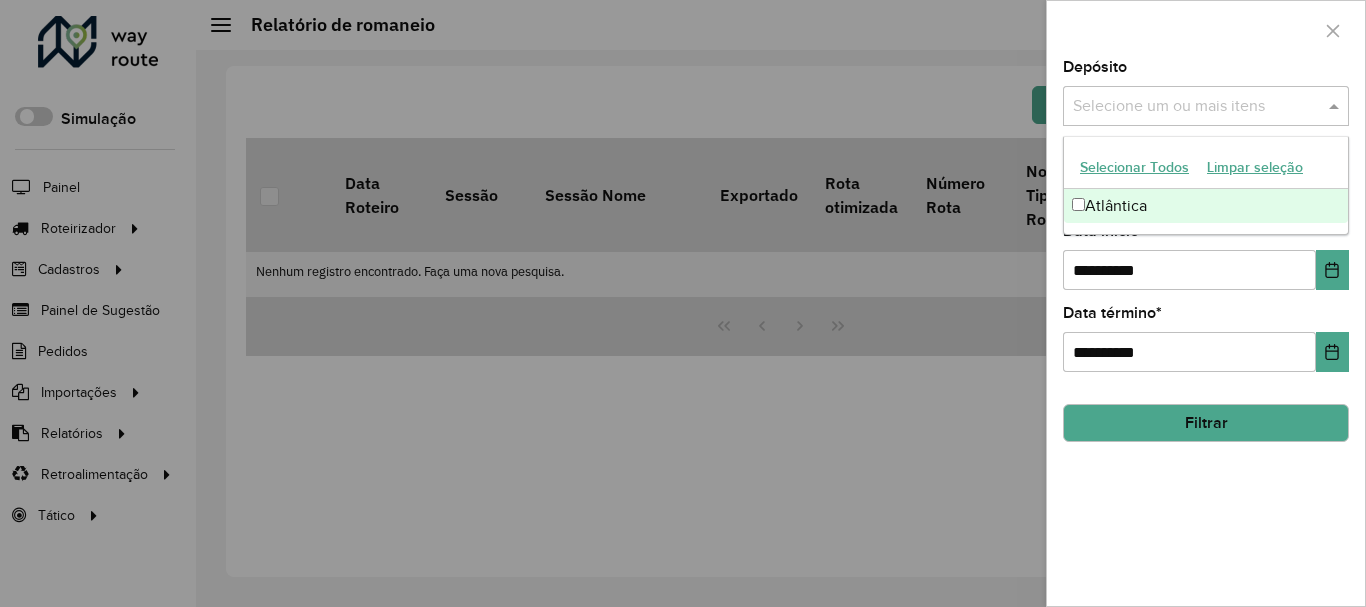click on "Selecione um ou mais itens" at bounding box center [1206, 106] 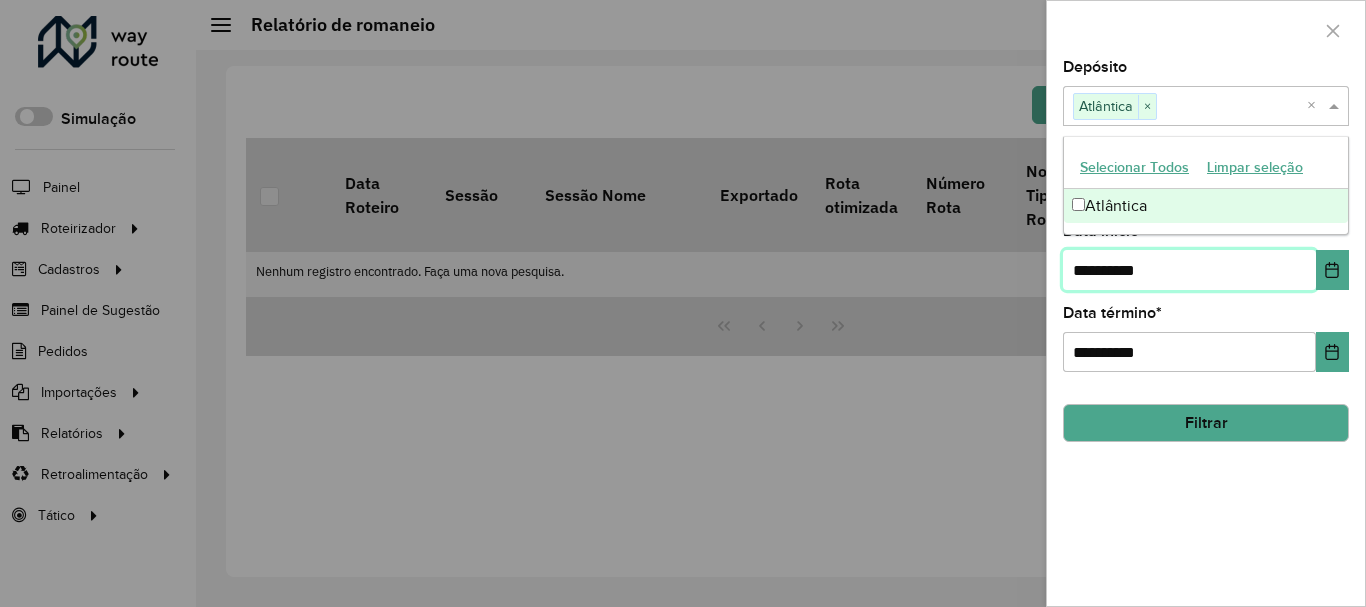 click on "**********" at bounding box center [1189, 270] 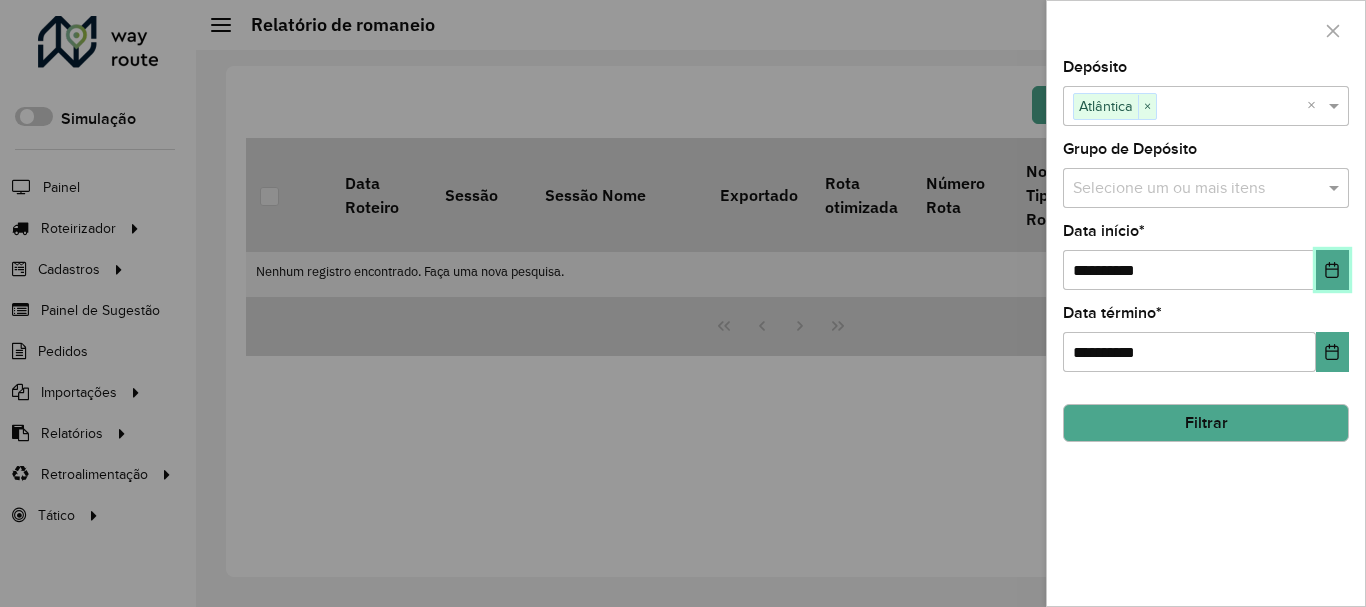 click 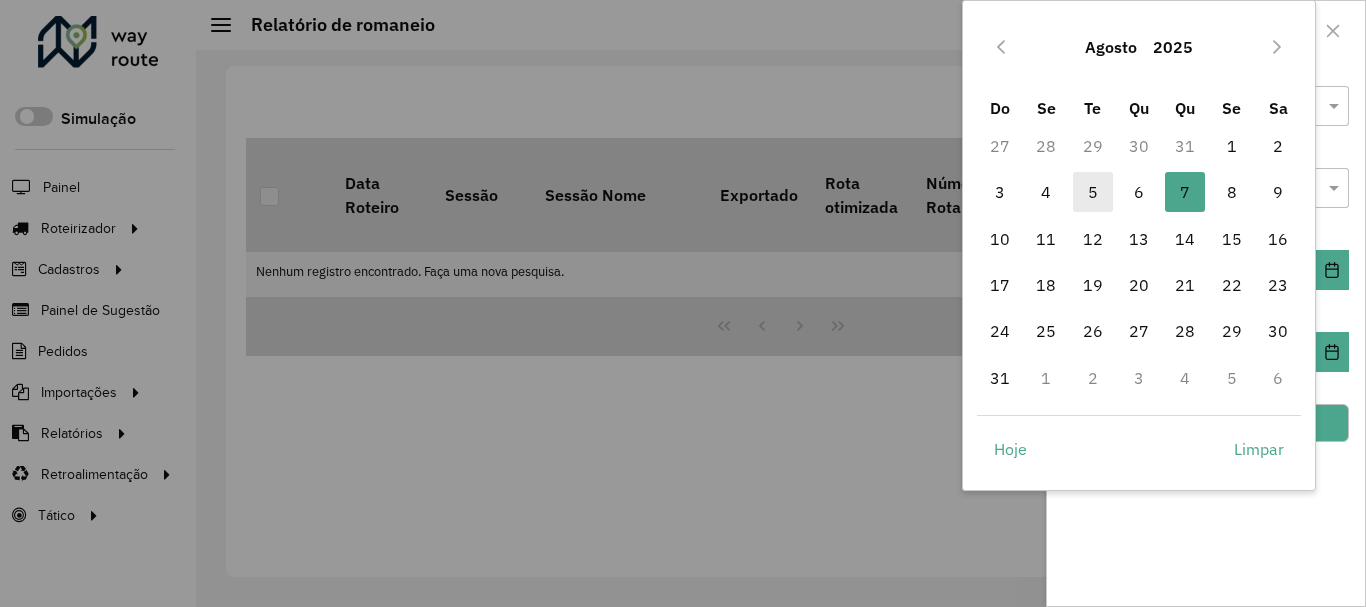 click on "5" at bounding box center (1093, 192) 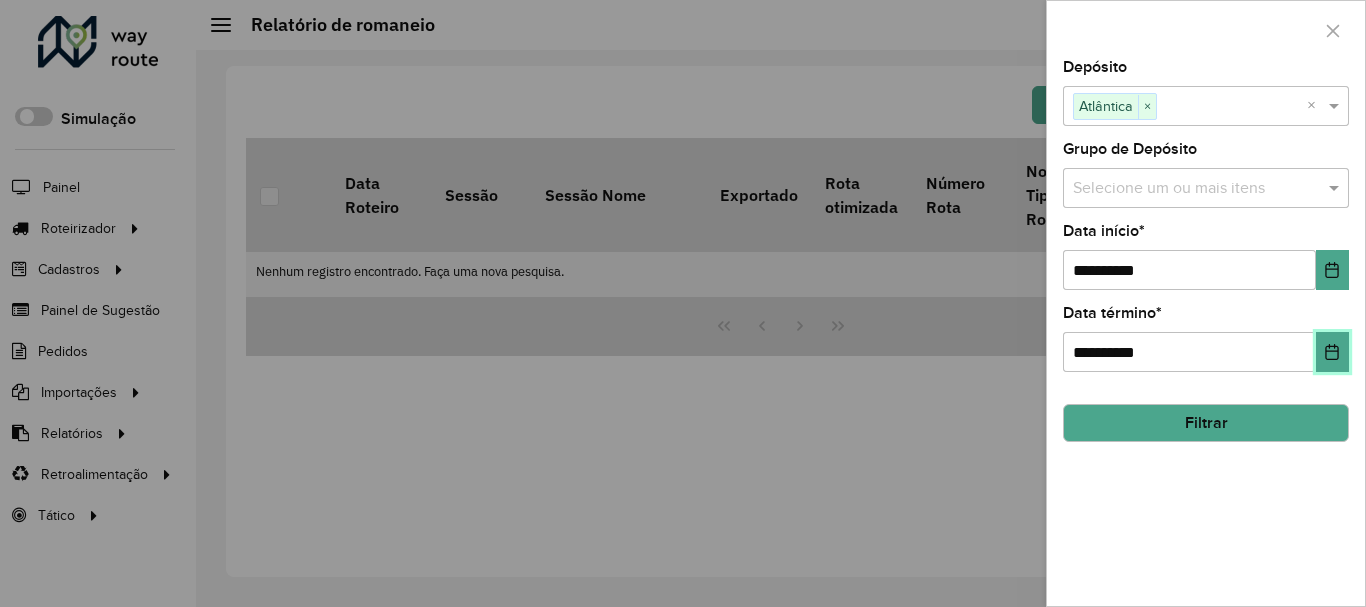 click at bounding box center [1332, 352] 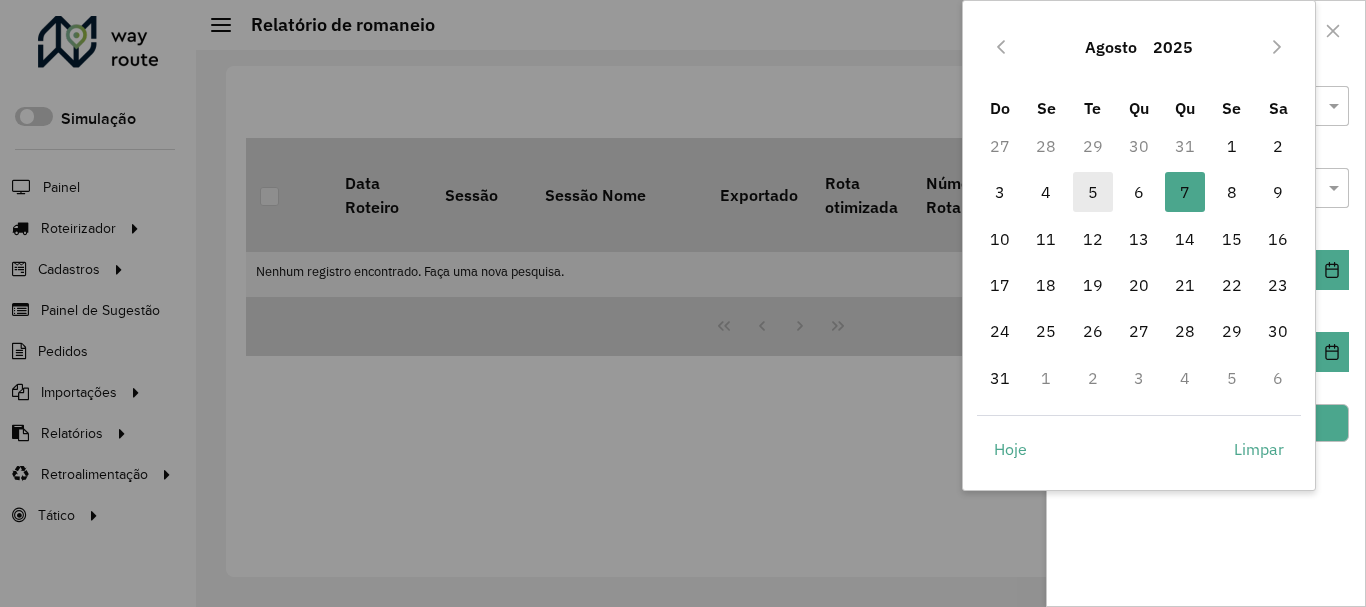 click on "5" at bounding box center [1093, 192] 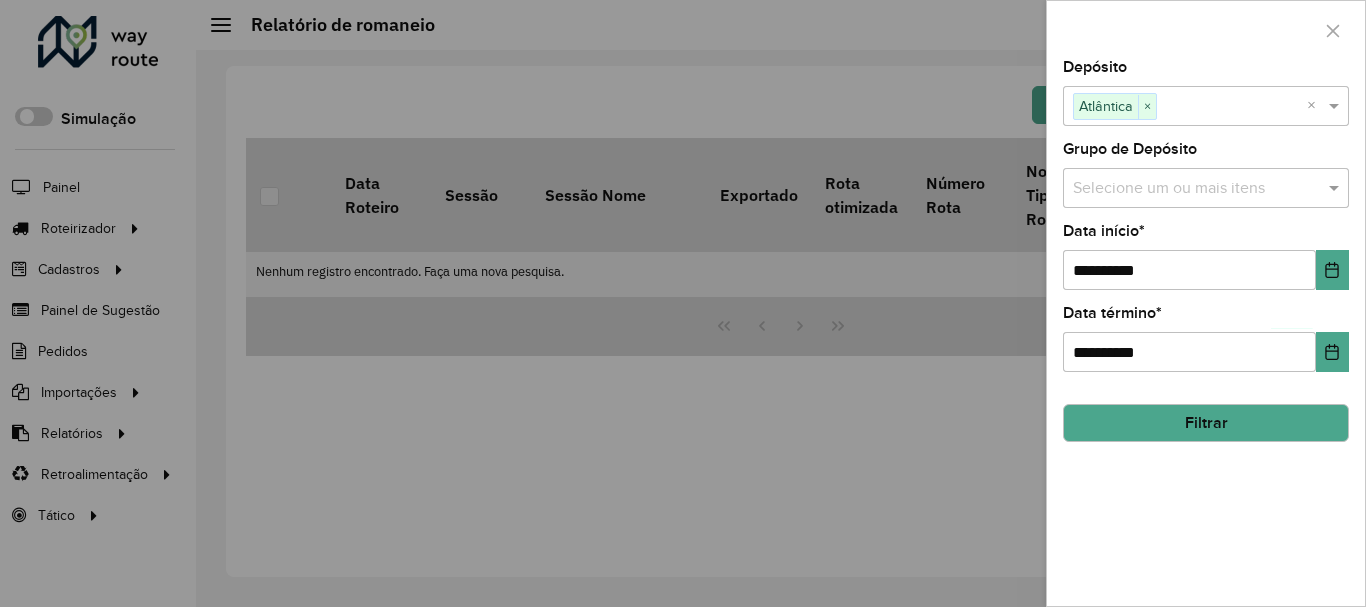 click on "Filtrar" 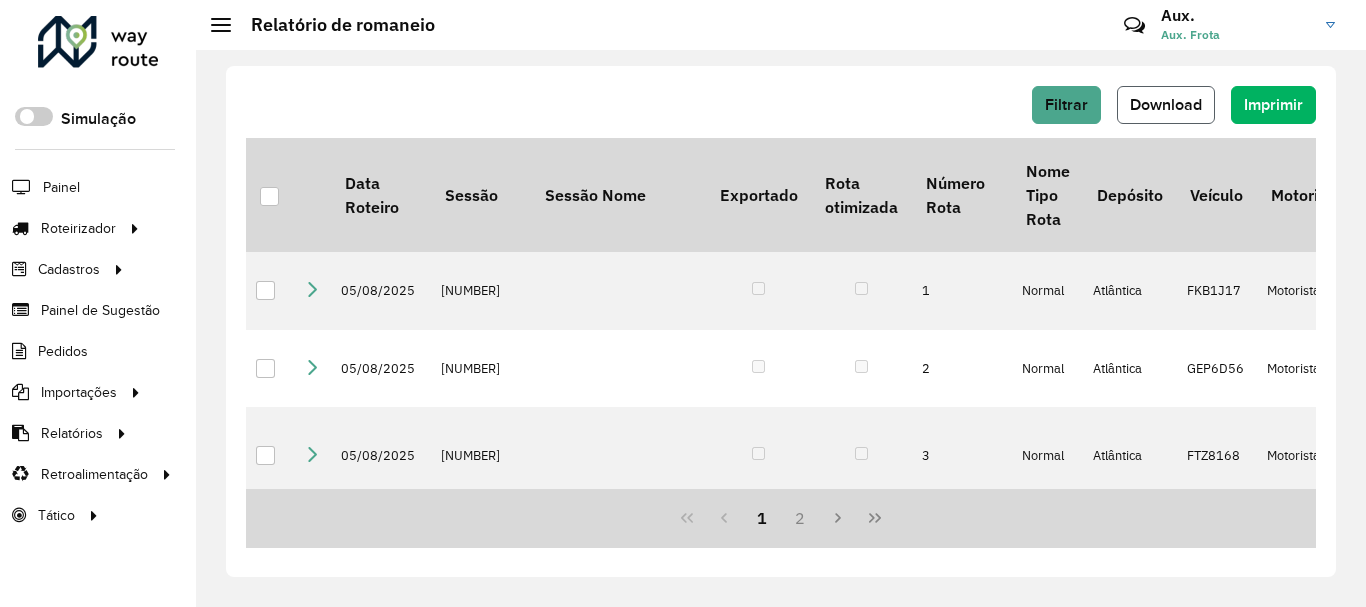 click on "Download" 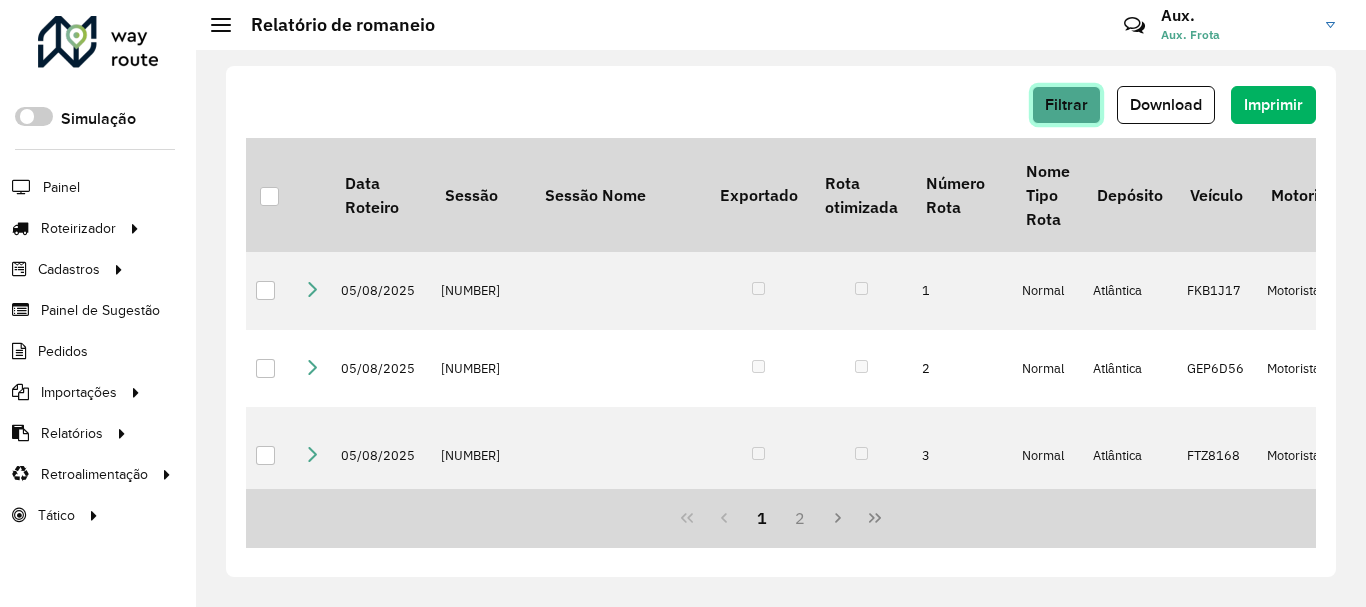click on "Filtrar" 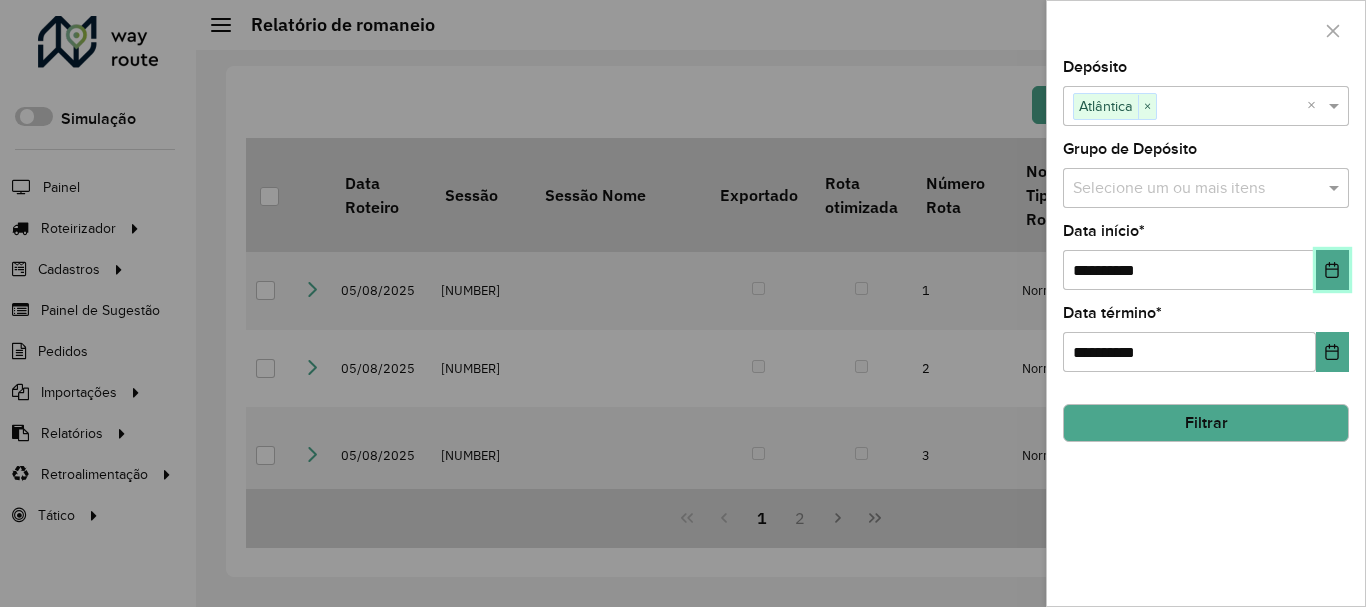 click at bounding box center [1332, 270] 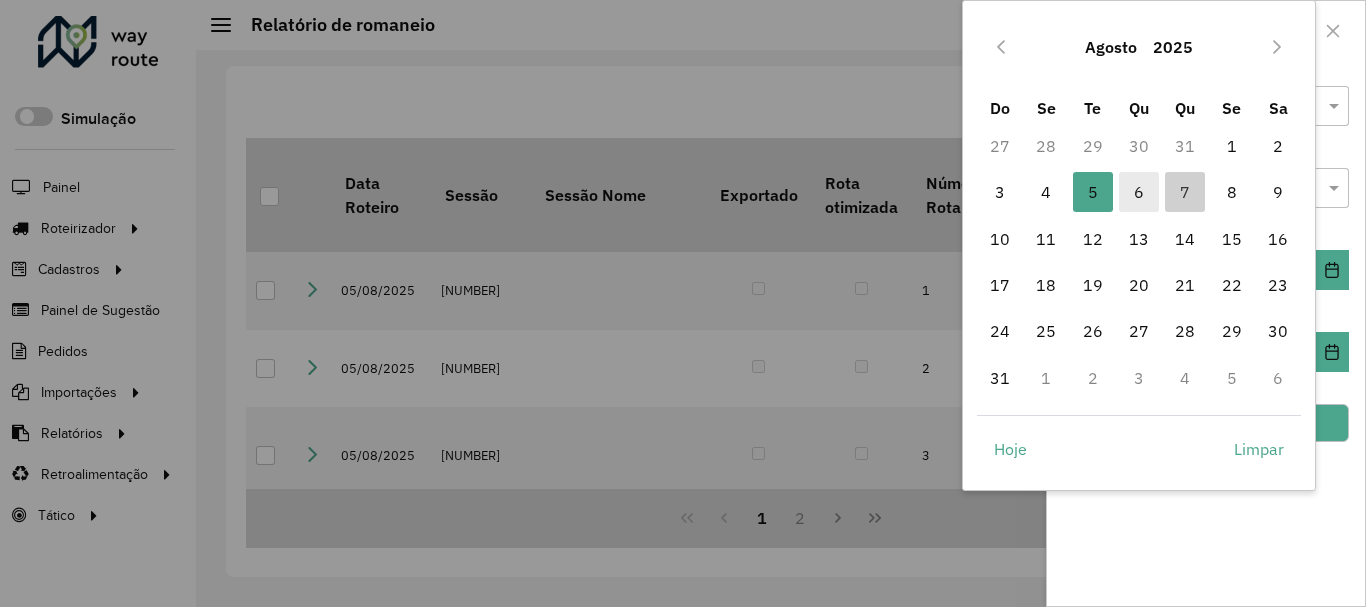 click on "6" at bounding box center [1139, 192] 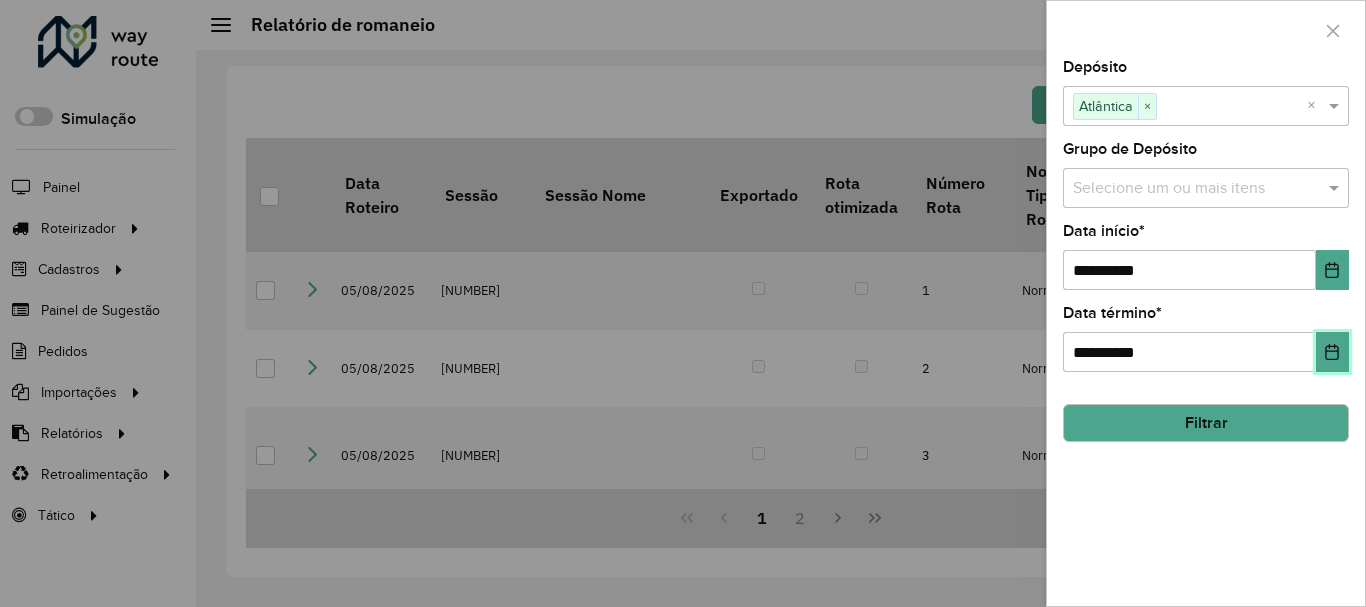 click at bounding box center [1332, 352] 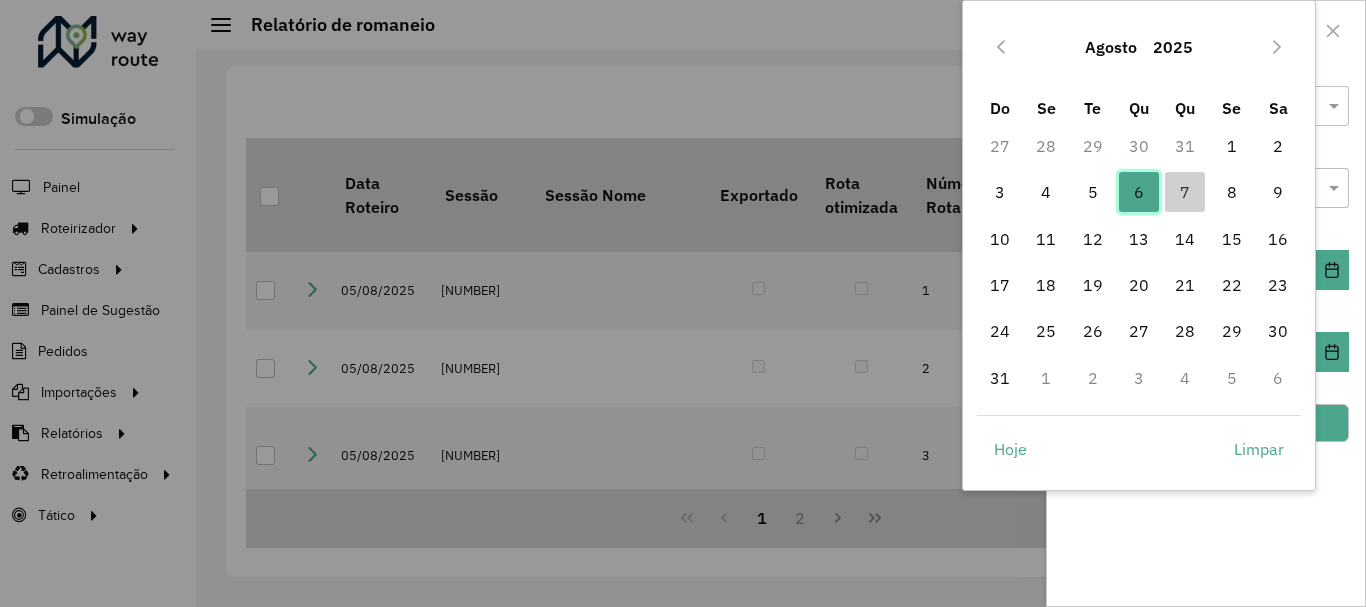 click on "6" at bounding box center (1139, 192) 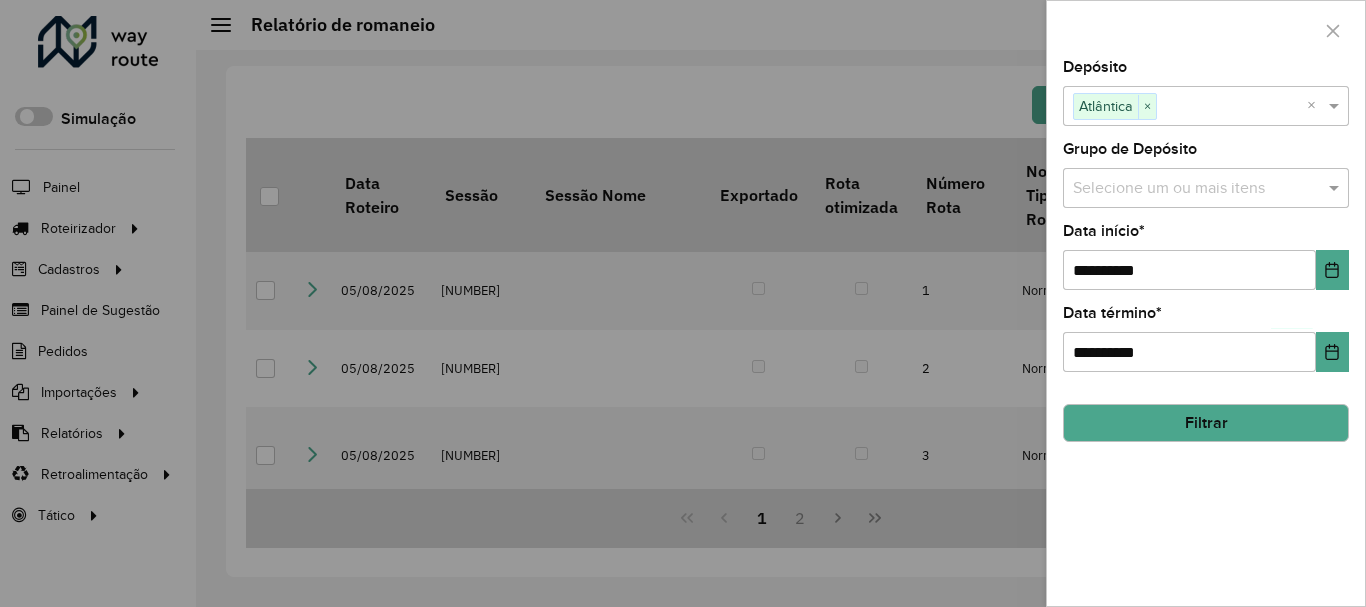 click on "Filtrar" 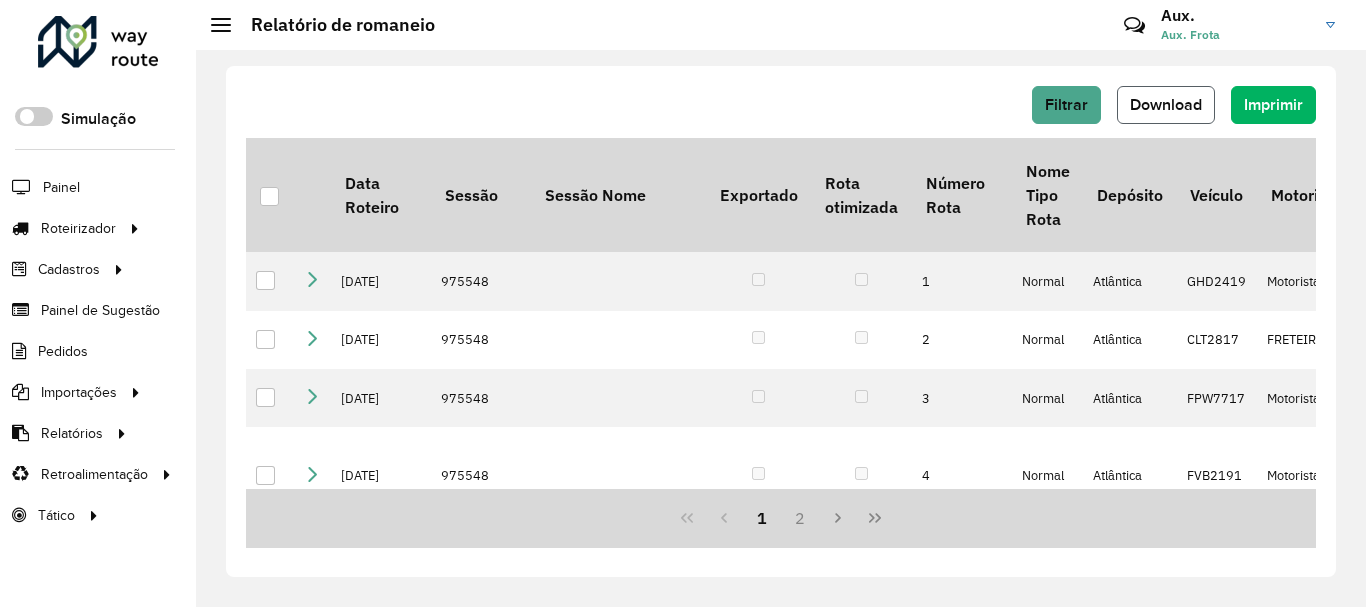 click on "Download" 